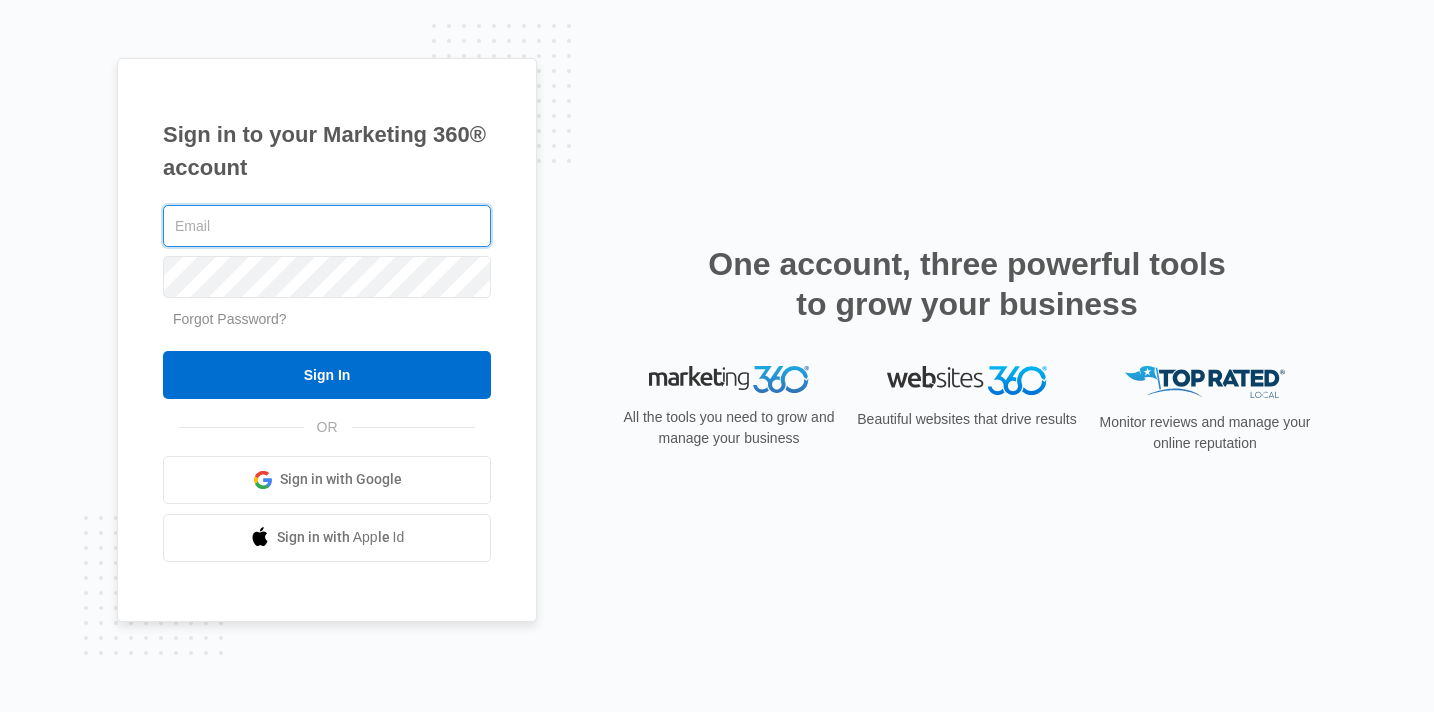 scroll, scrollTop: 0, scrollLeft: 0, axis: both 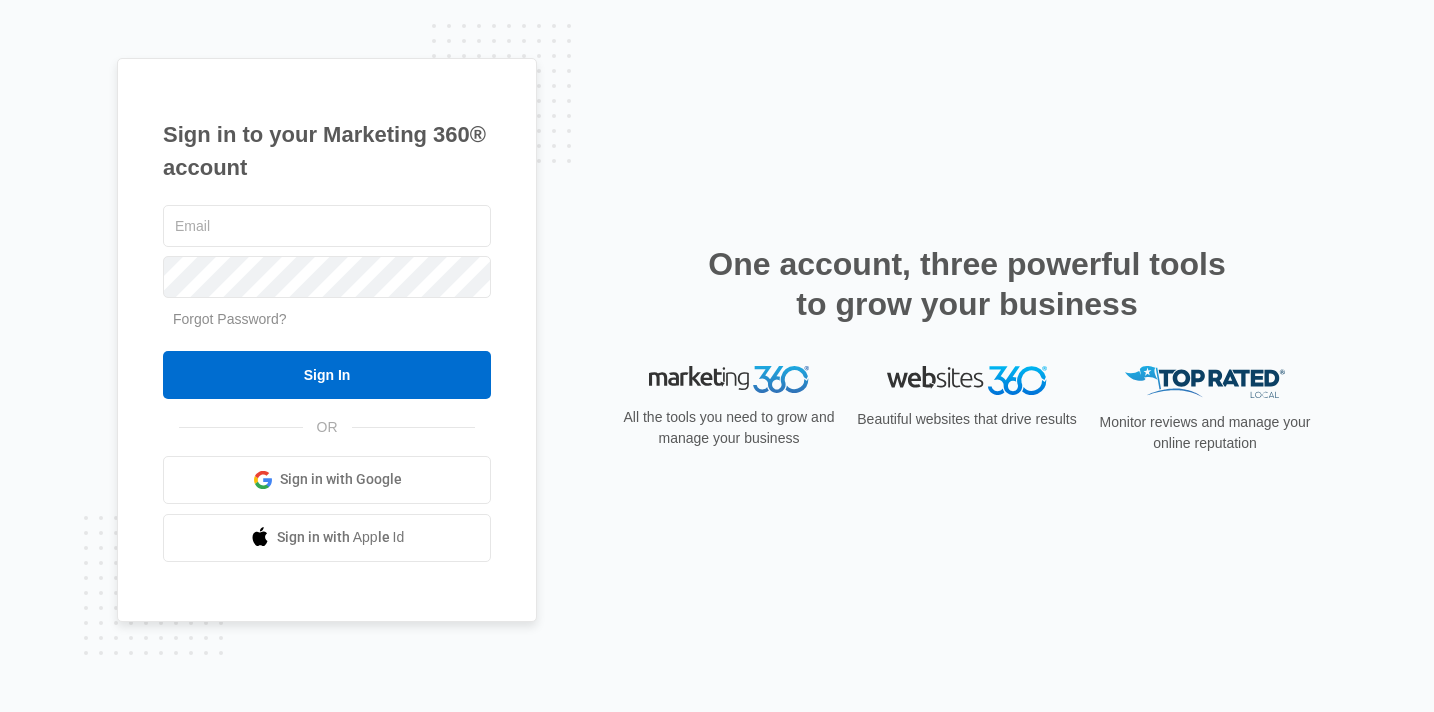 click on "Sign in with Google" at bounding box center (341, 479) 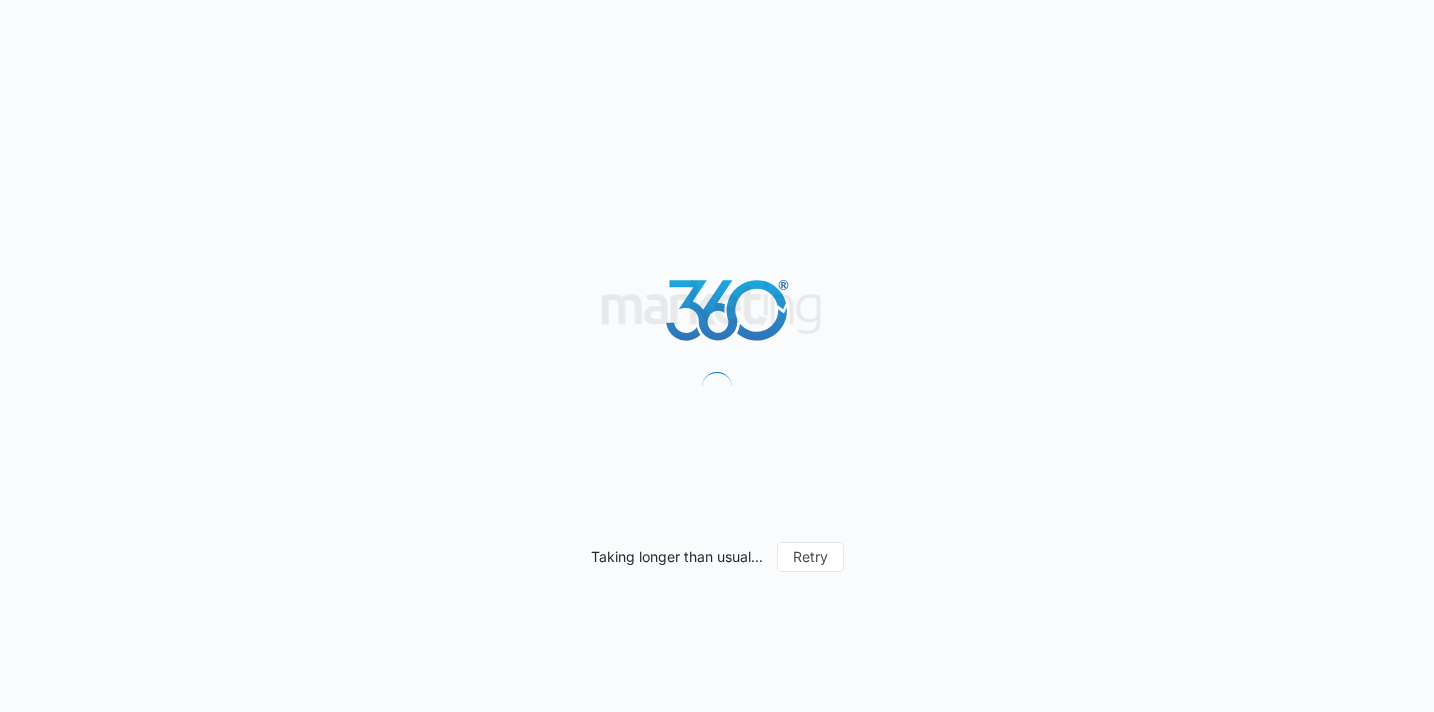 scroll, scrollTop: 0, scrollLeft: 0, axis: both 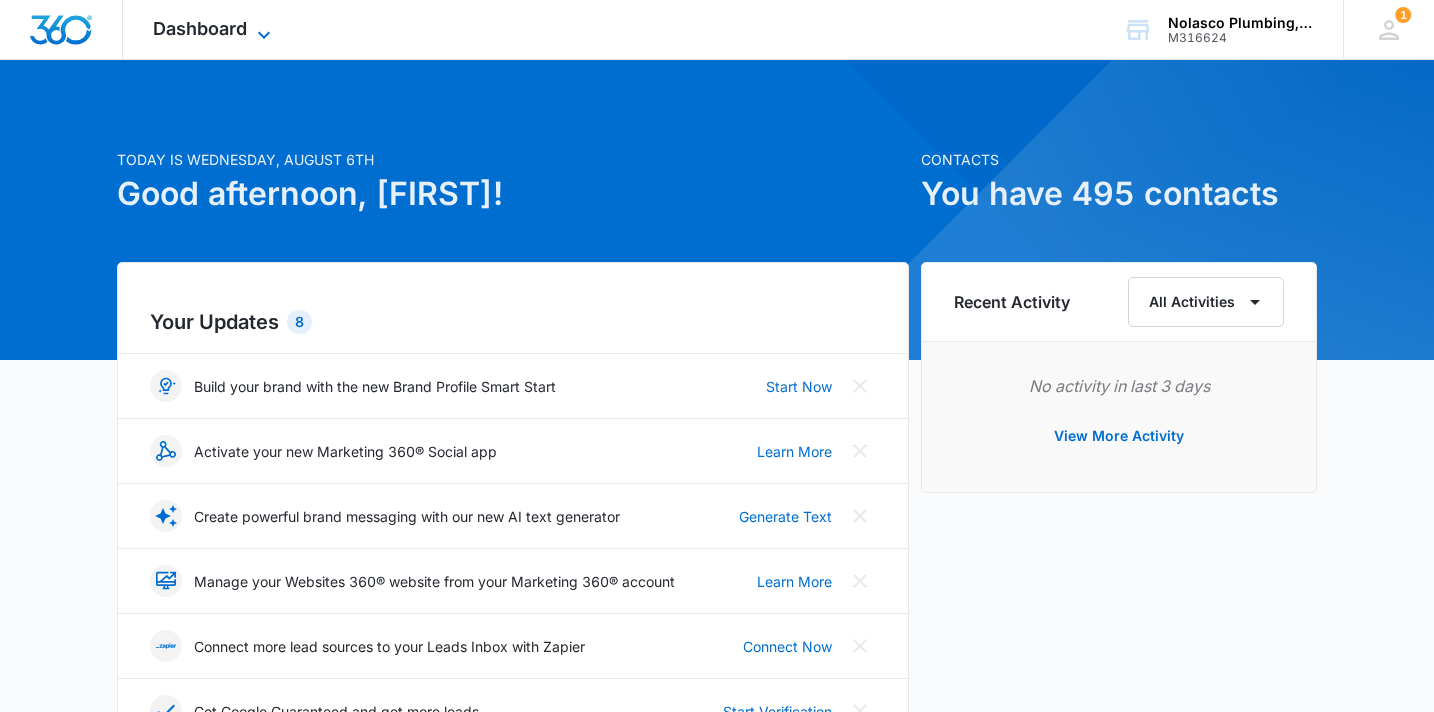 click 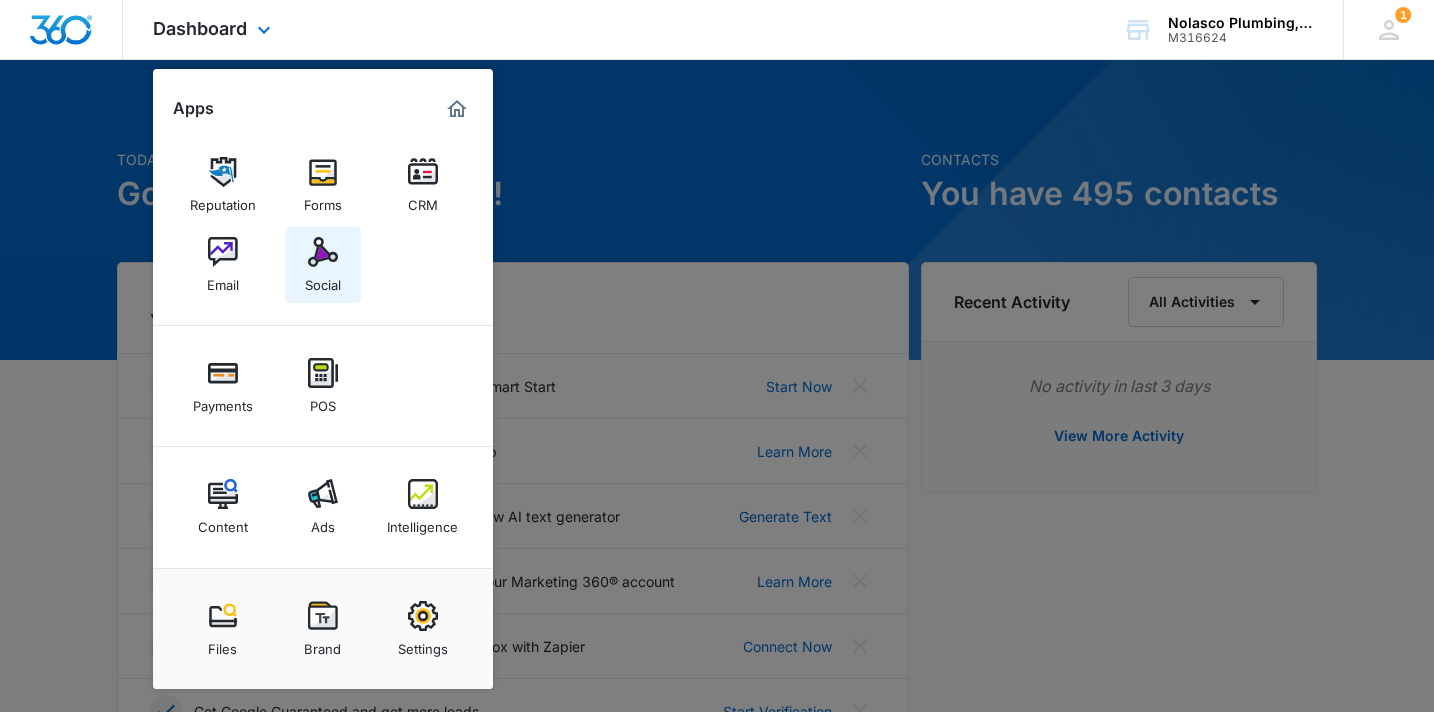 click at bounding box center (323, 252) 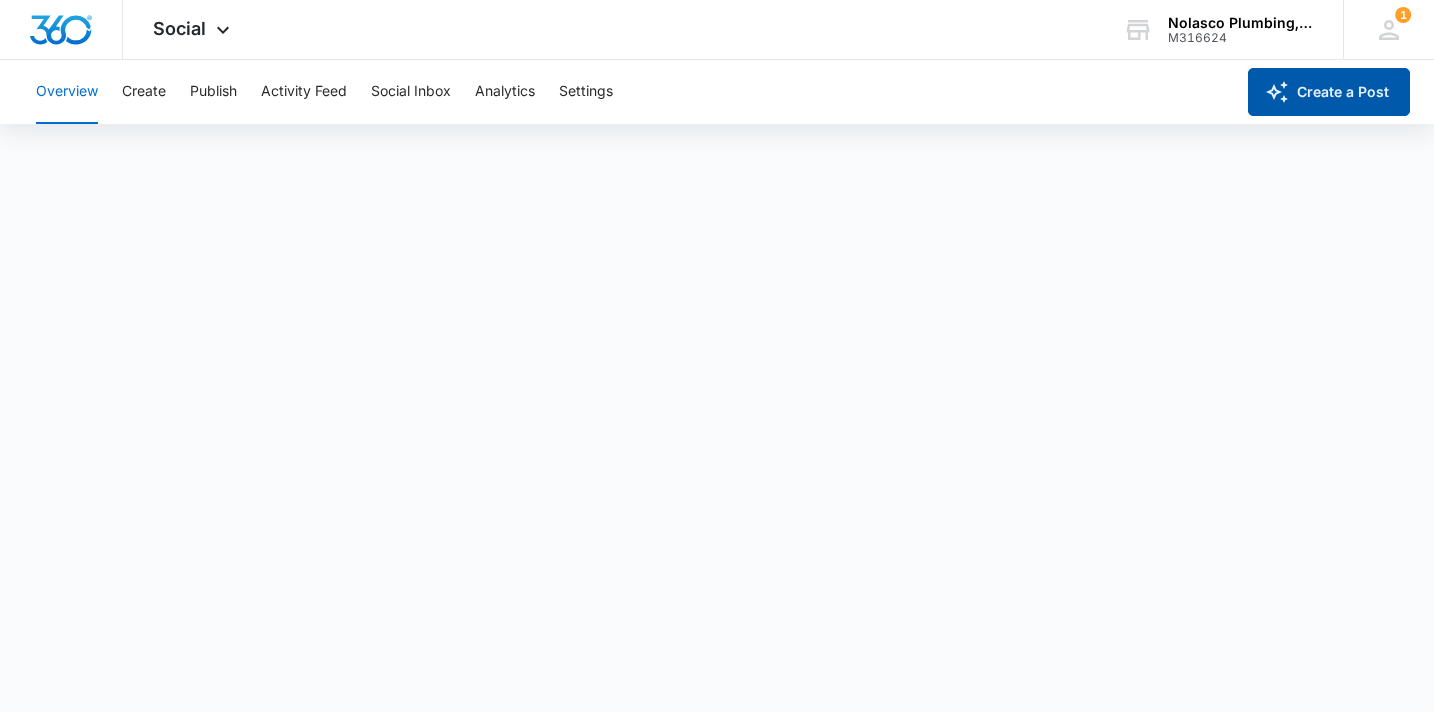 click on "Create a Post" at bounding box center [1329, 92] 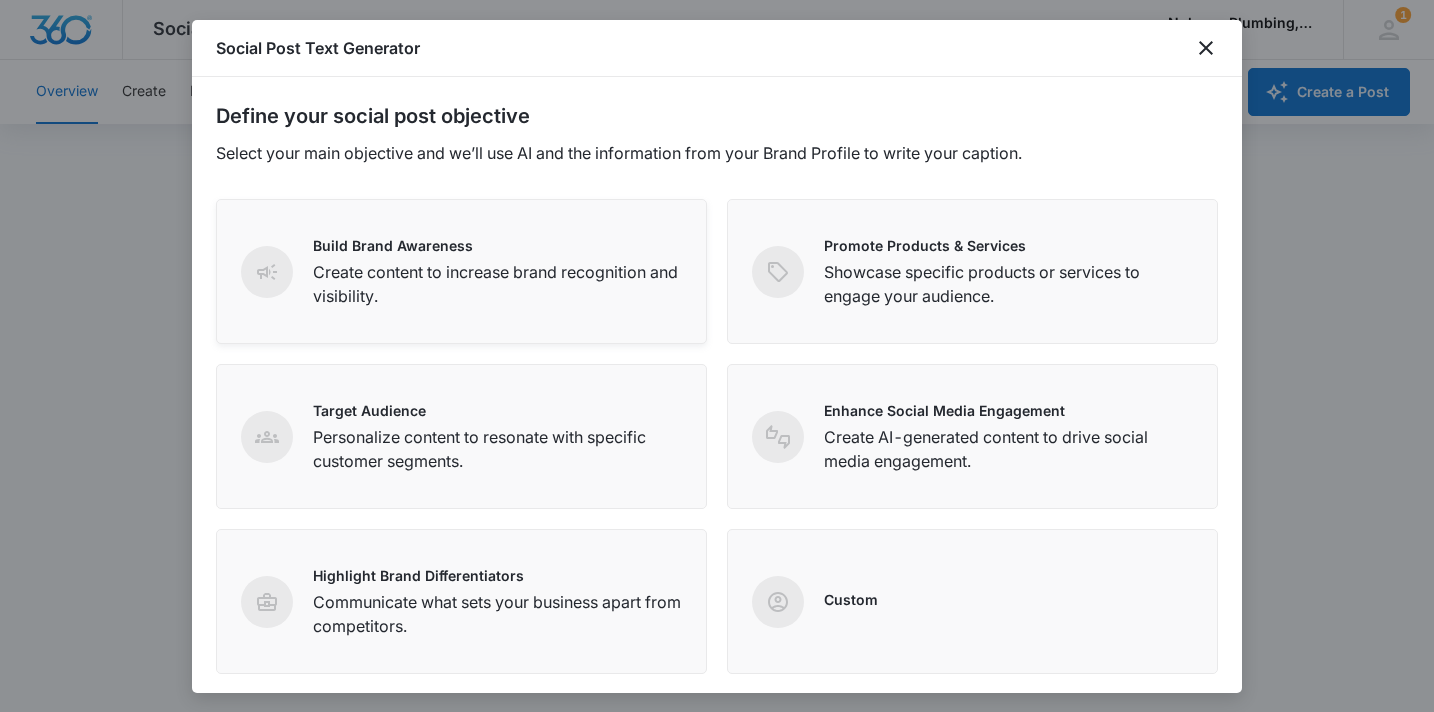 click on "Build Brand Awareness" at bounding box center [497, 245] 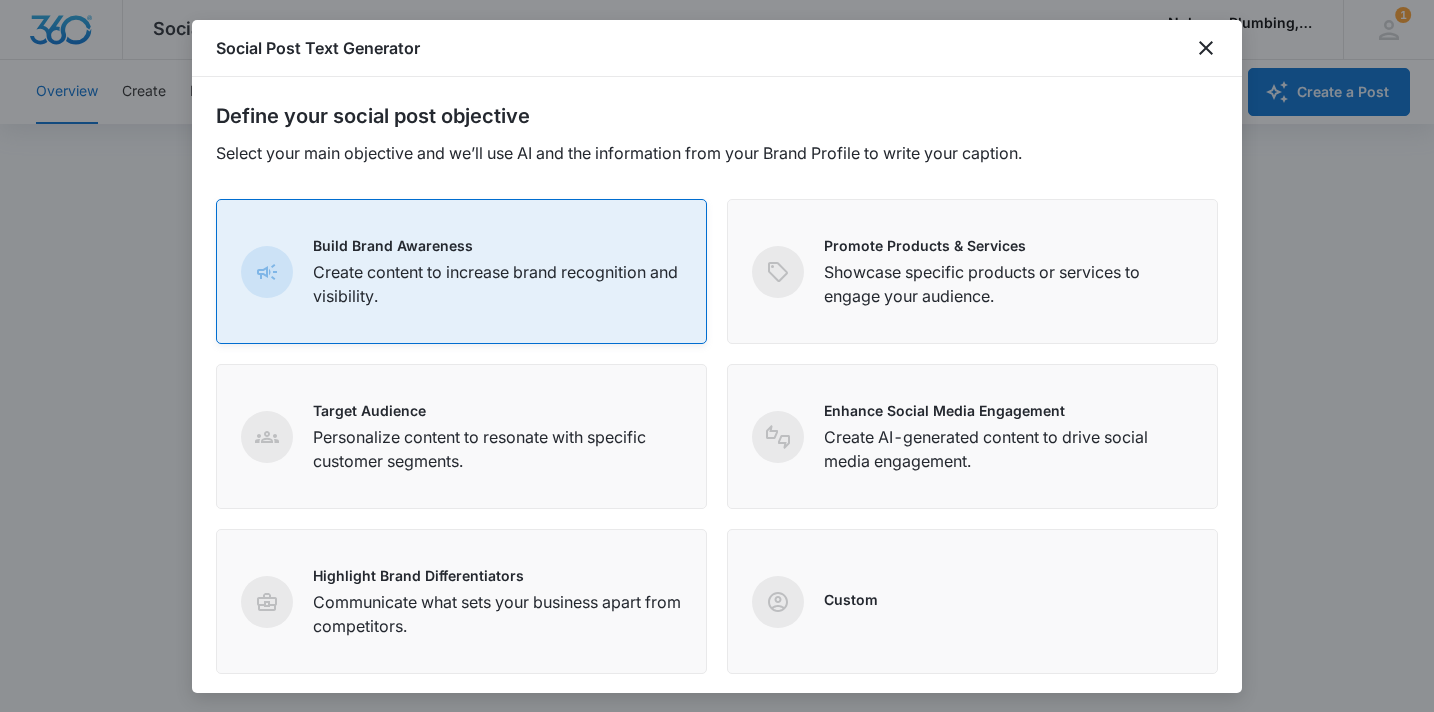 click on "Create content to increase brand recognition and visibility." at bounding box center (497, 284) 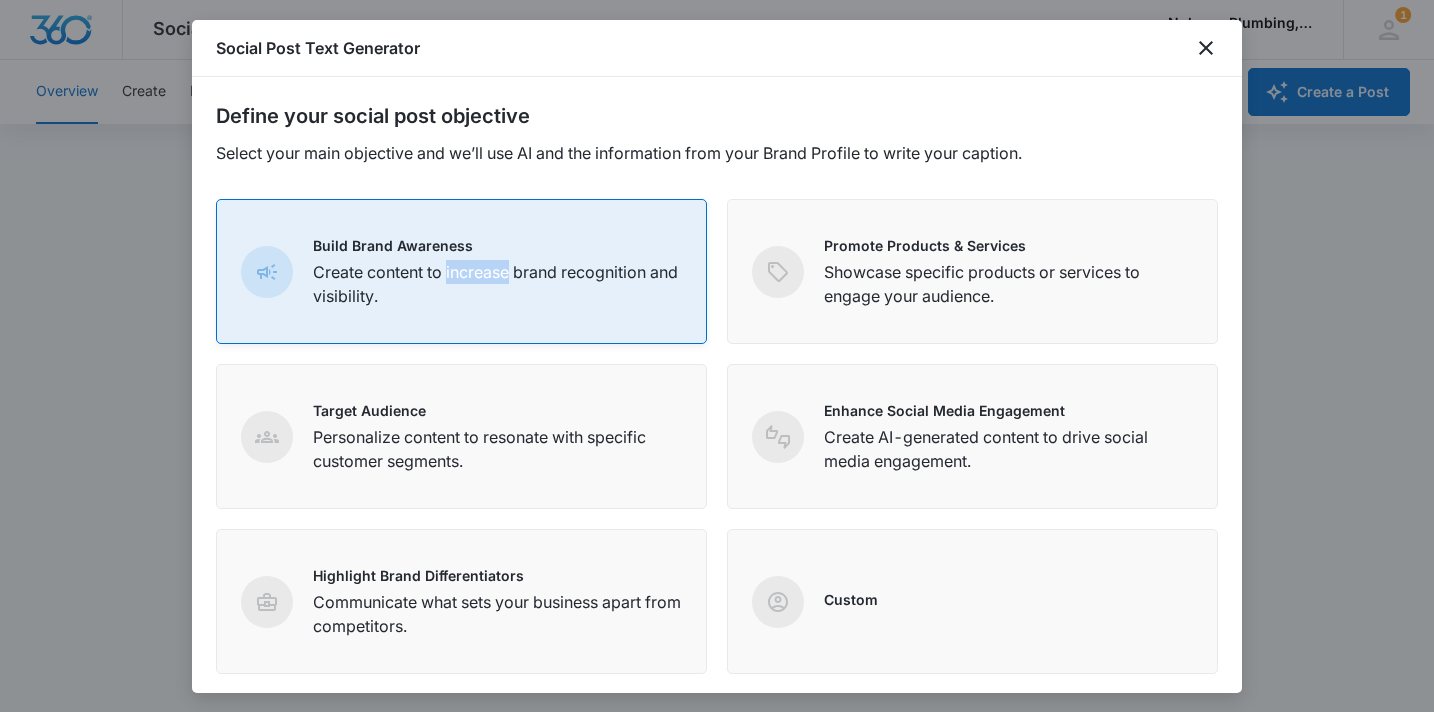 click on "Create content to increase brand recognition and visibility." at bounding box center [497, 284] 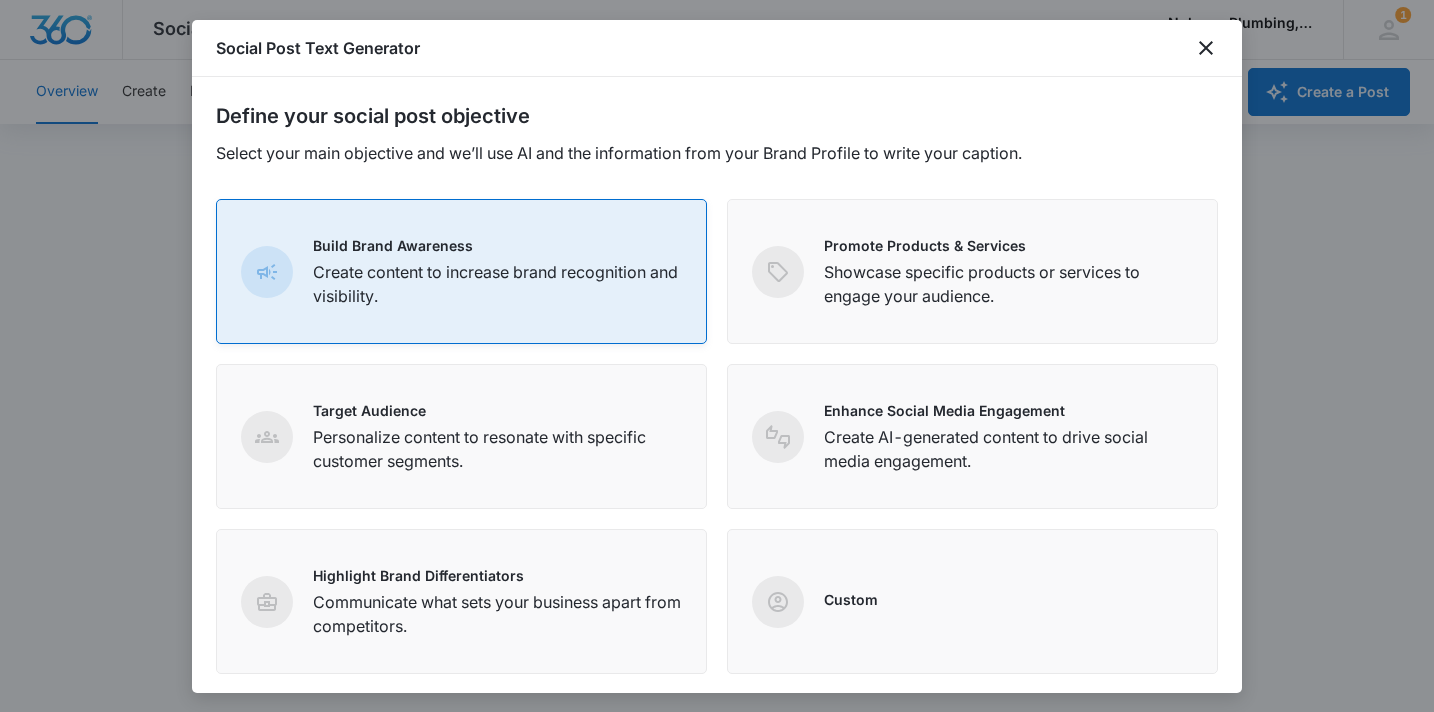 click at bounding box center [267, 272] 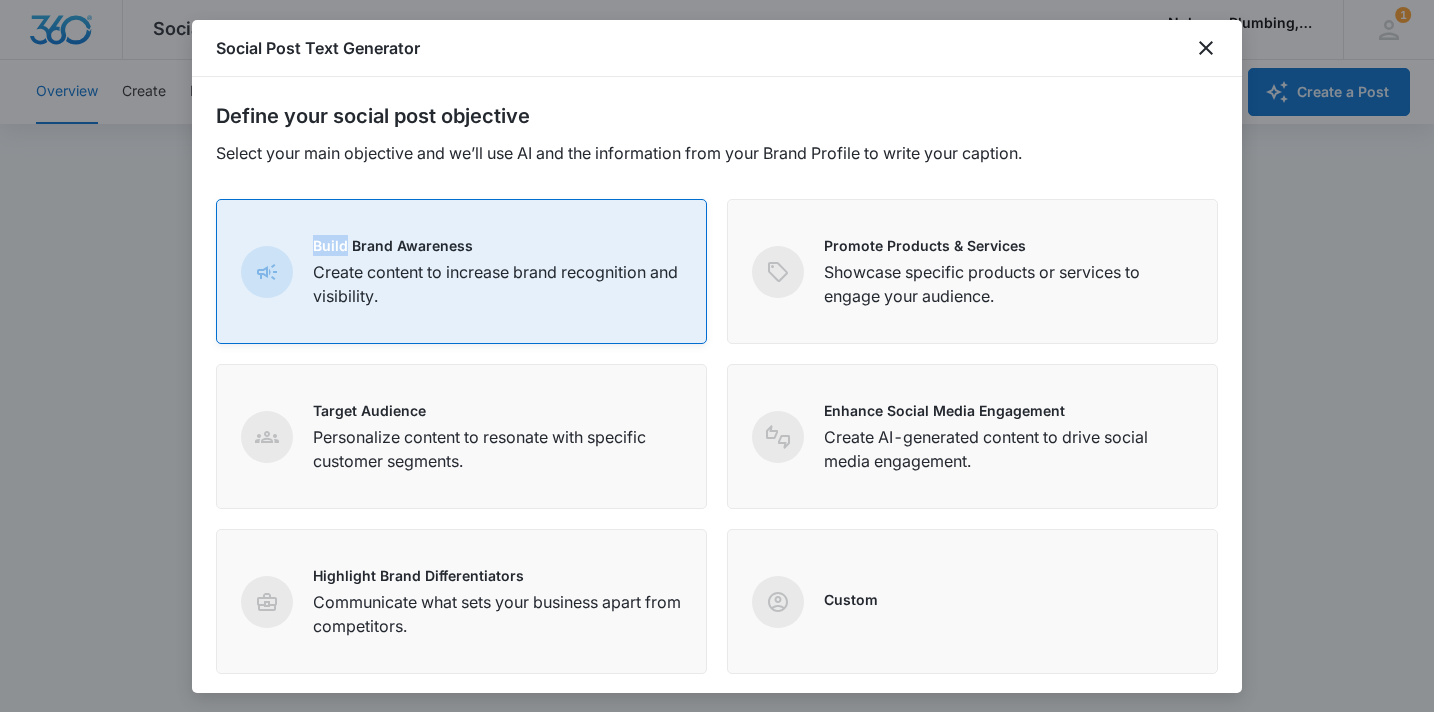 click at bounding box center (267, 272) 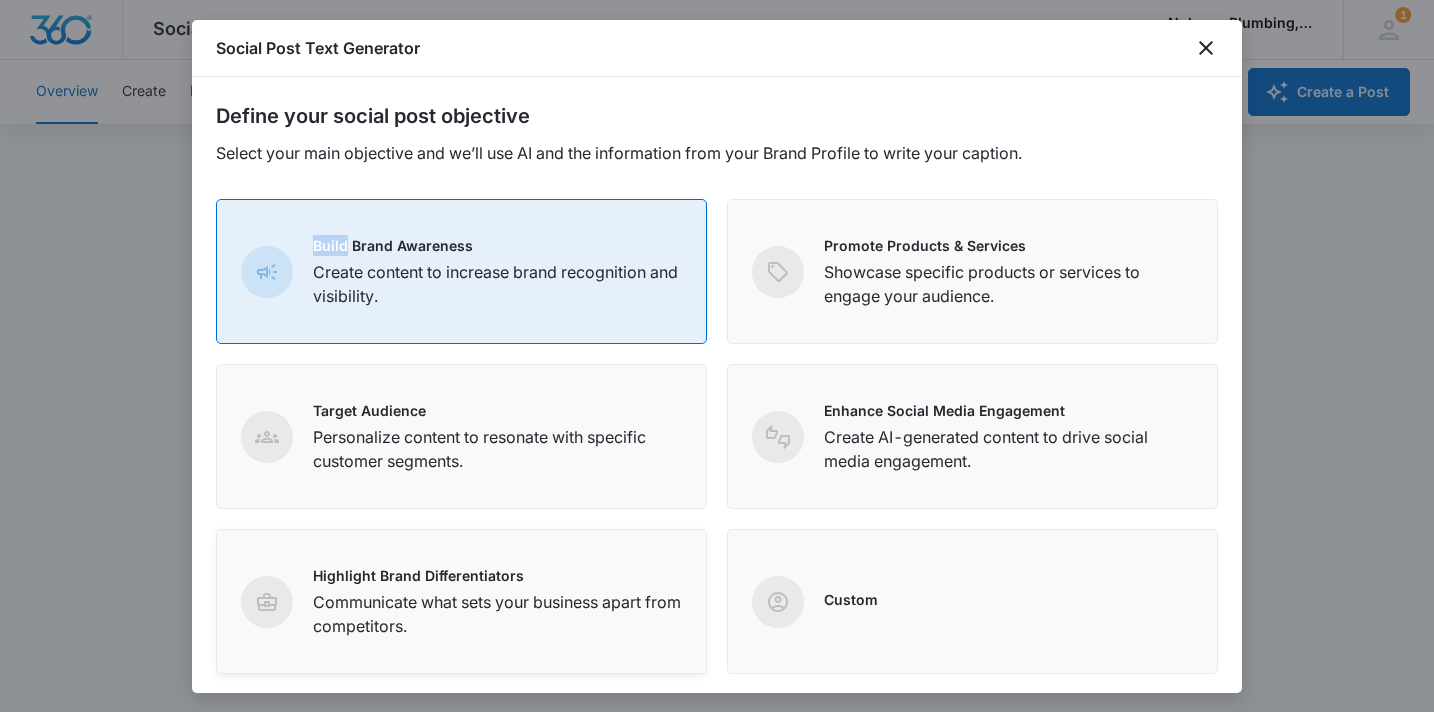 scroll, scrollTop: 292, scrollLeft: 0, axis: vertical 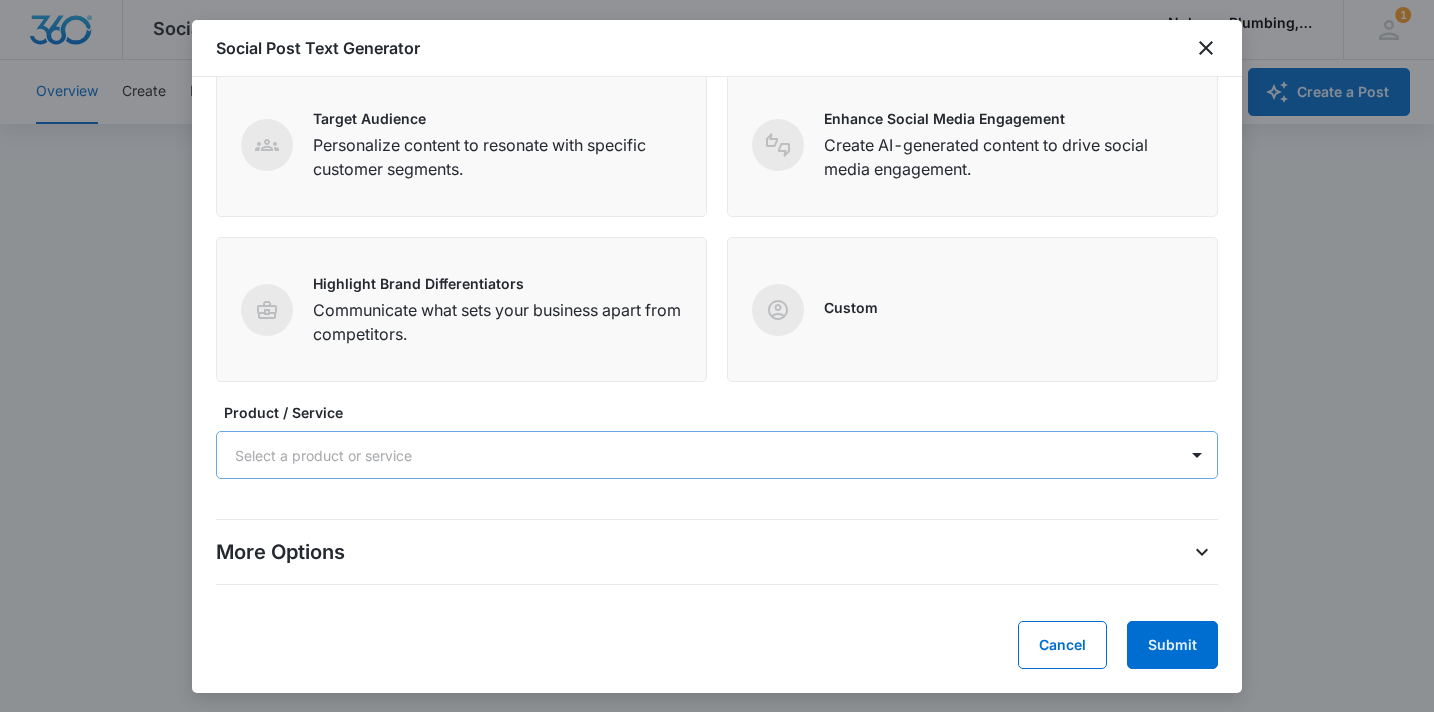click at bounding box center (693, 455) 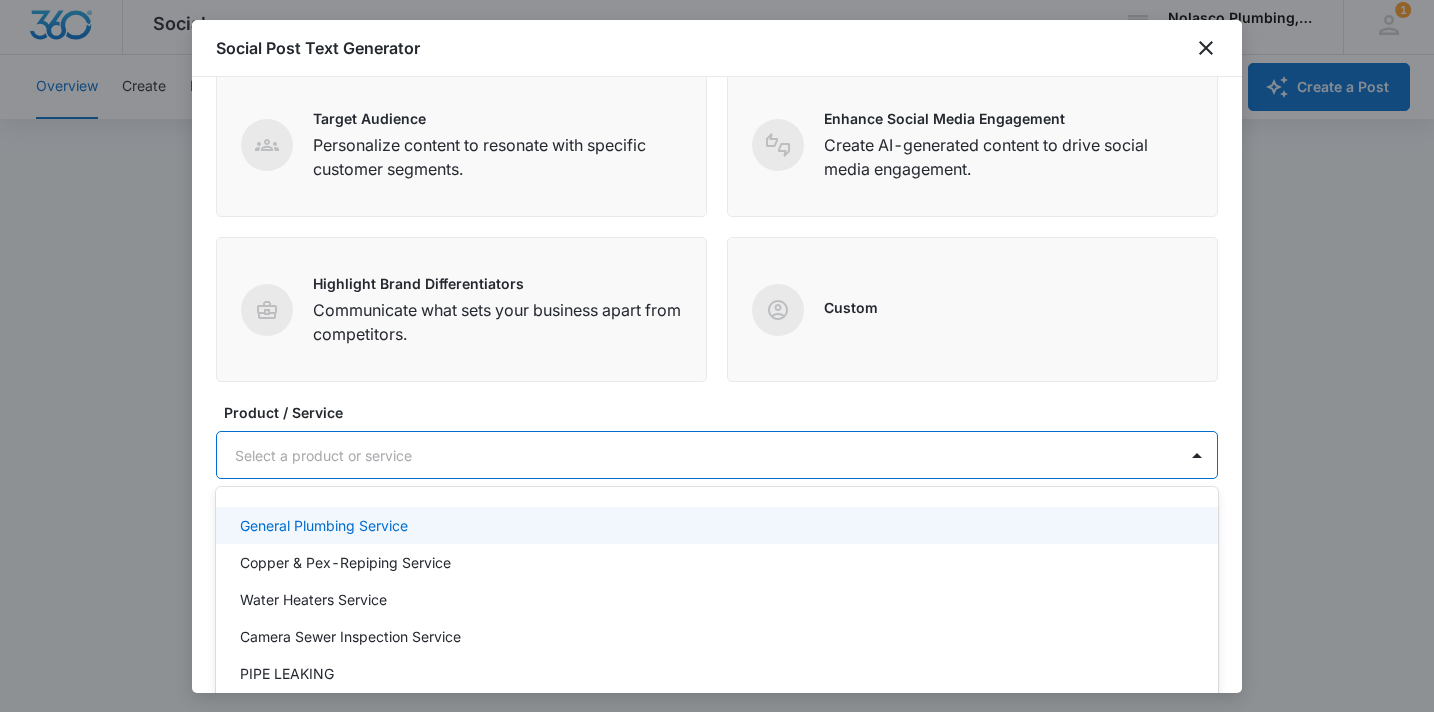 click at bounding box center (693, 455) 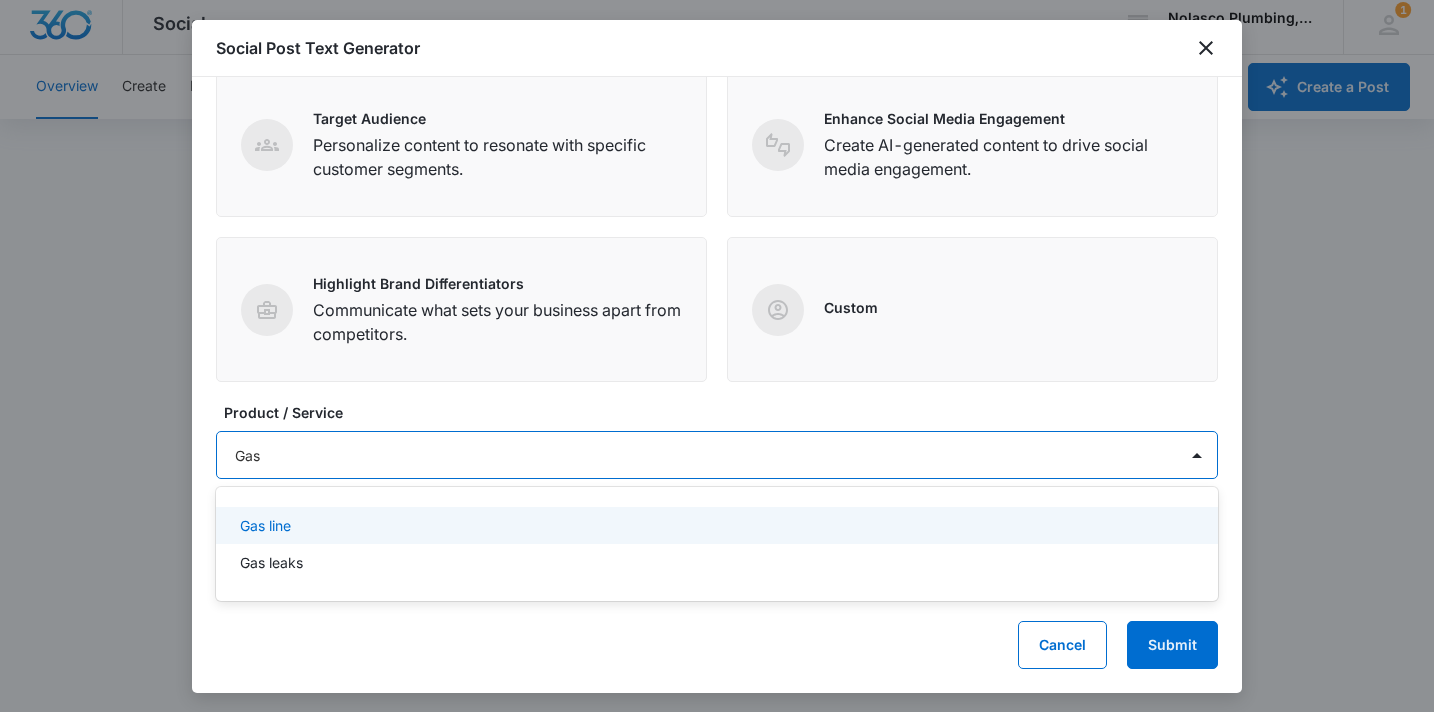 type on "Gas" 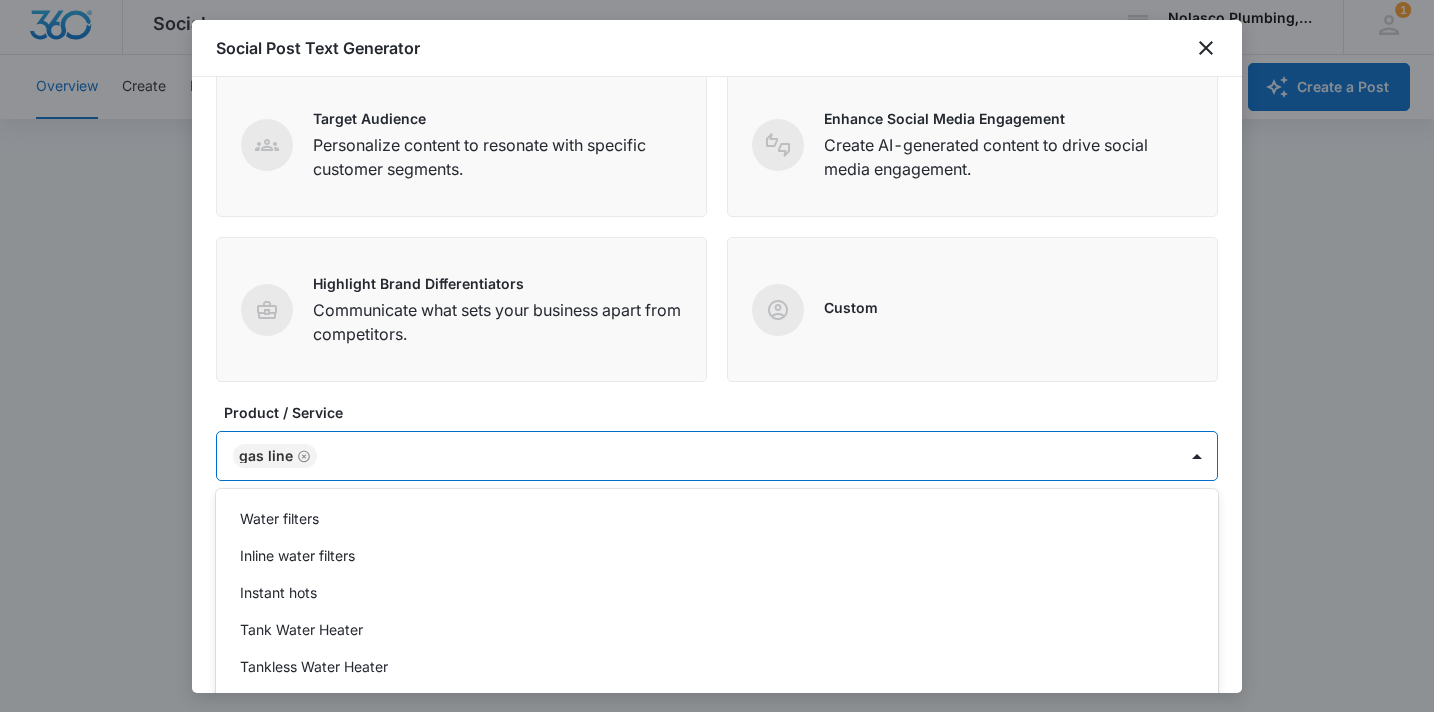 scroll, scrollTop: 1834, scrollLeft: 0, axis: vertical 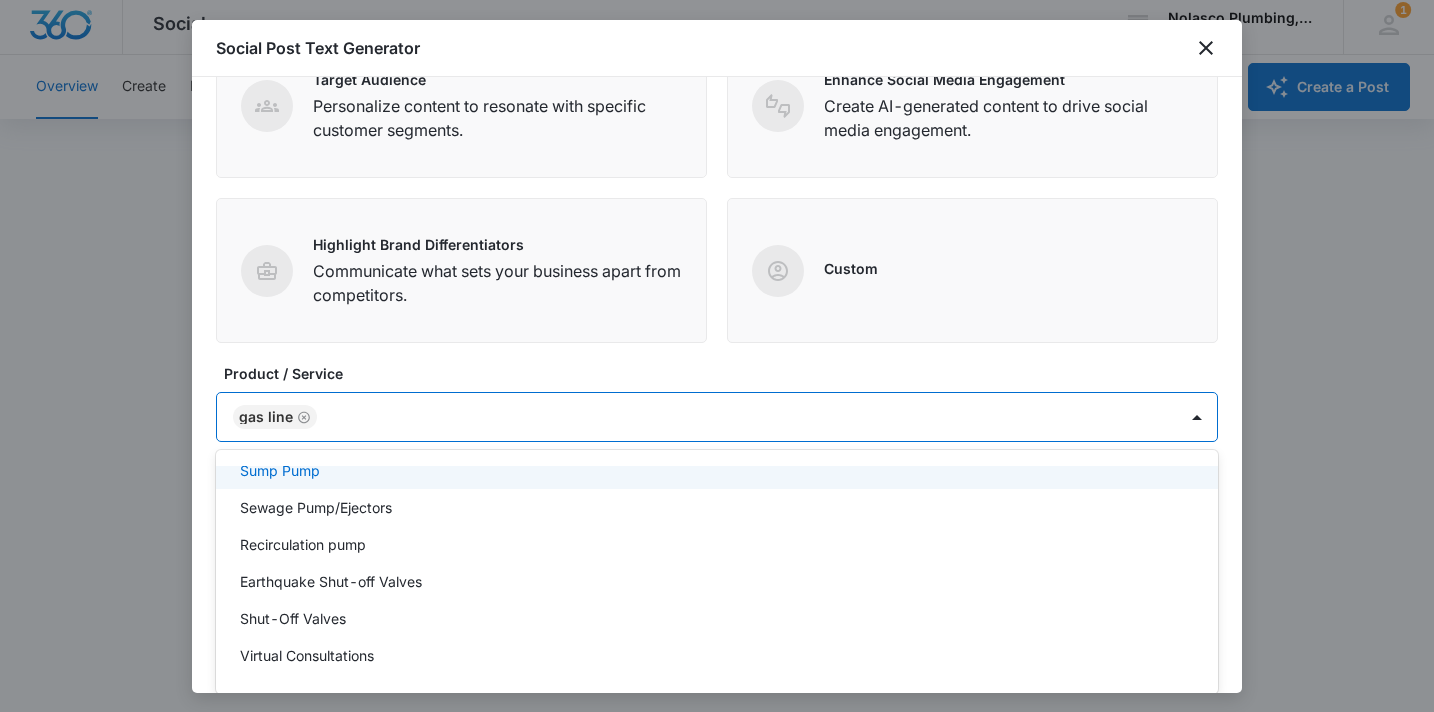 click on "Product / Service option Gas line, selected. Sump Pump, 50 of 55. 55 results available. Use Up and Down to choose options, press Enter to select the currently focused option, press Escape to exit the menu, press Tab to select the option and exit the menu. Gas line General Plumbing Service Copper & Pex-Repiping Service Water Heaters Service Camera Sewer Inspection Service PIPE LEAKING DRAIN CLEANING TOILET LEAKING BATHTUB INSTALLATION New Construction Modernization Design and Build OVERFLOWING TOILET SOLDER COPPER Fixture Updating and Remodeling Hydro Jetting Service Drain Cleaning Service Re-pipe & Pipe Replacement Copper Re-piping Service Pex Re-piping Camera sewer inspection Water line Gas line Sewer line Trenchless Sewer Line Repair Emergency Water leaks Gas leaks Leak detection Maintenance Rooter Repair Preventive maintenance Installation Sink Toilet Tub & Shower Angle Stops Garbage Disposal Faucets Backflow preventers Pressure Regulators Reverse osmosis Water filters Inline water filters Instant hots" at bounding box center [717, 402] 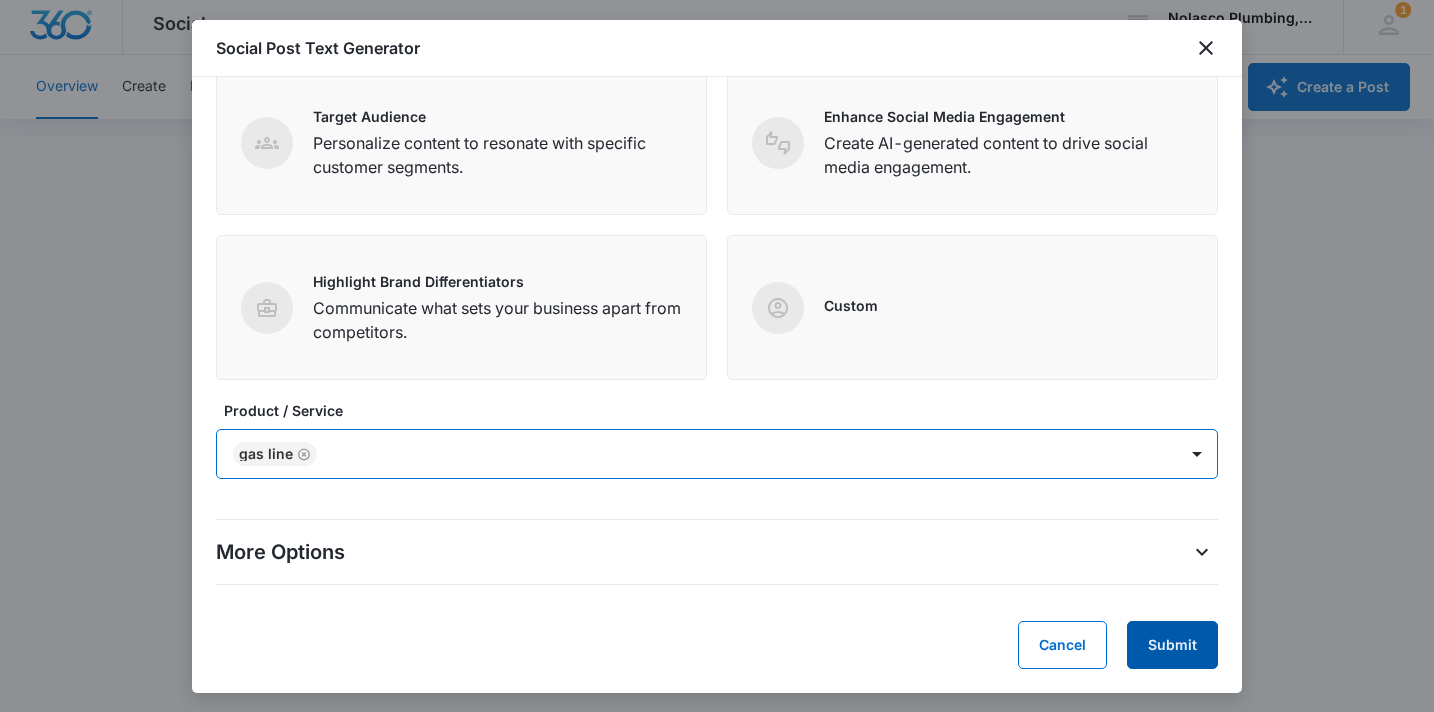 click on "Submit" at bounding box center (1172, 645) 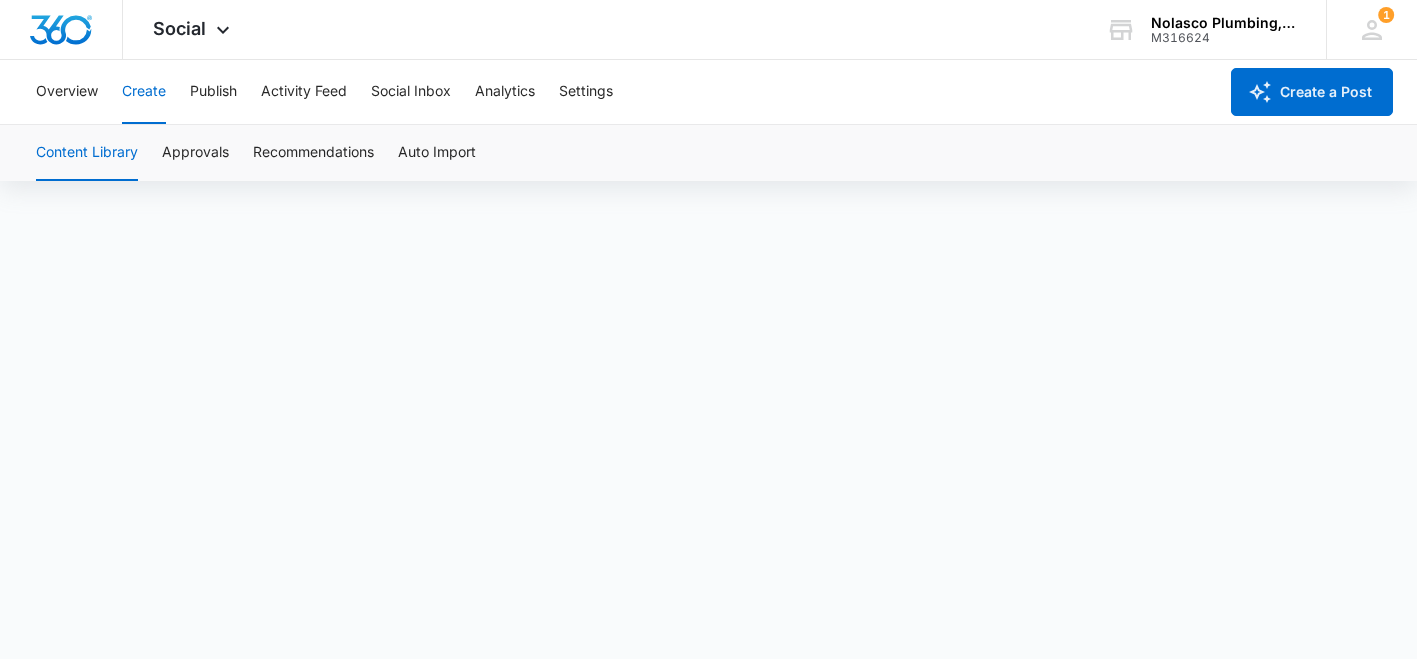 scroll, scrollTop: 5, scrollLeft: 0, axis: vertical 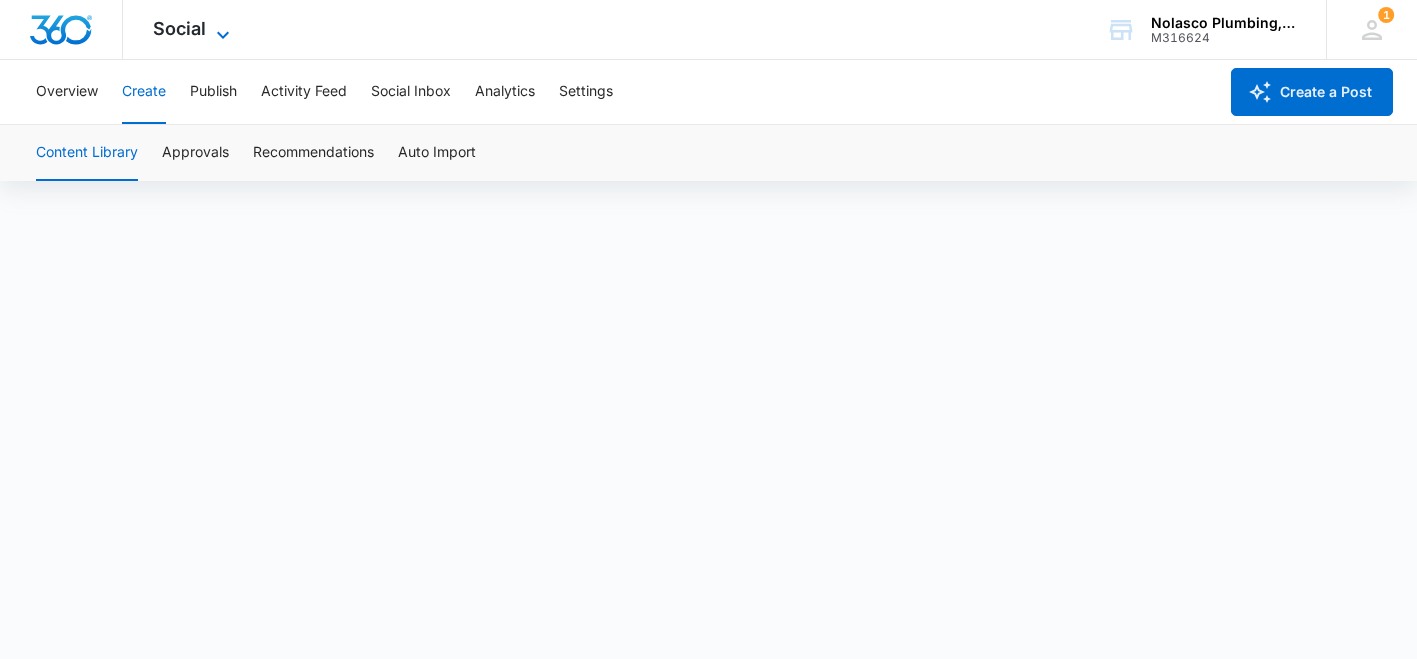 click 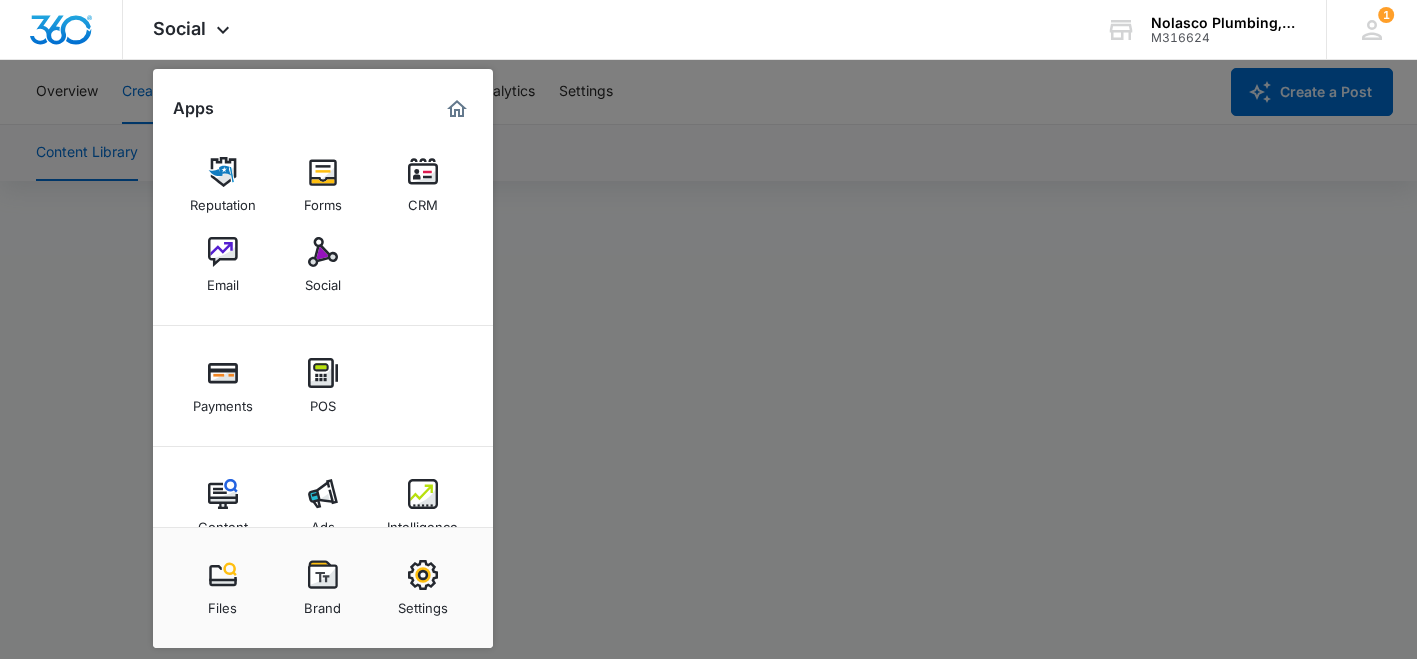 click at bounding box center [708, 329] 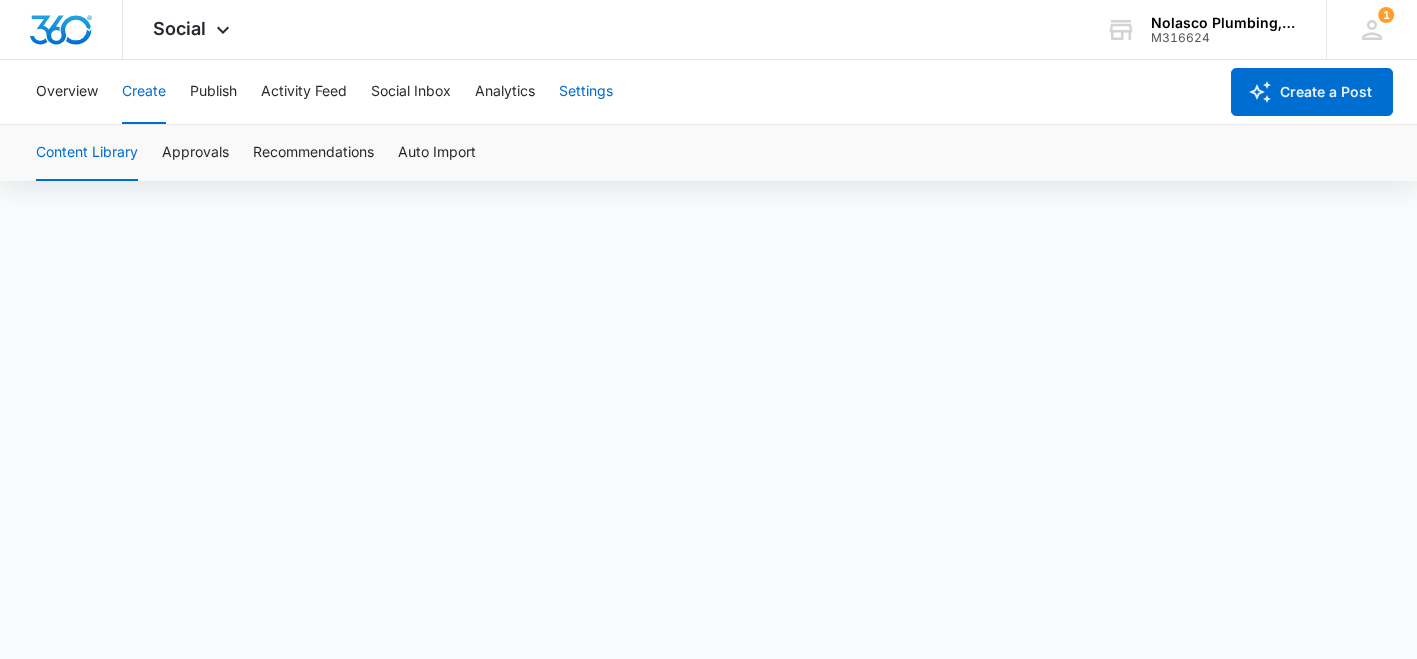 click on "Settings" at bounding box center (586, 92) 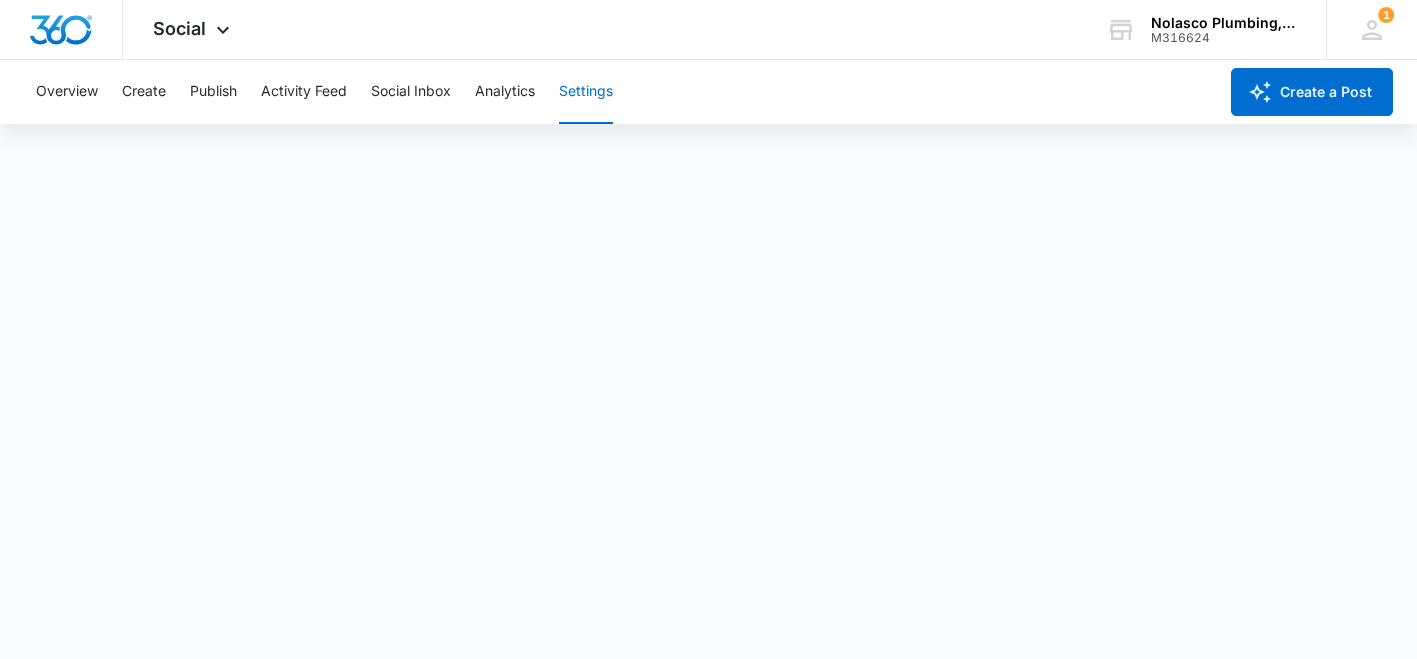 scroll, scrollTop: 5, scrollLeft: 0, axis: vertical 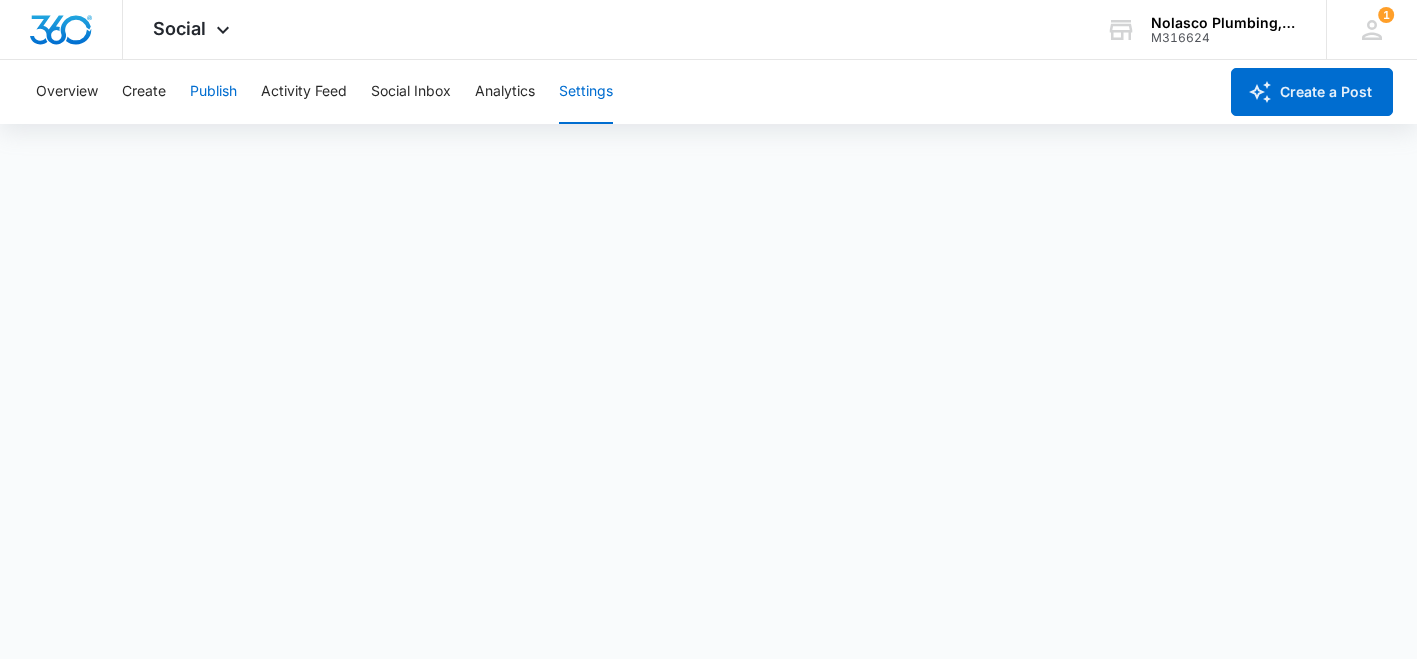 click on "Publish" at bounding box center (213, 92) 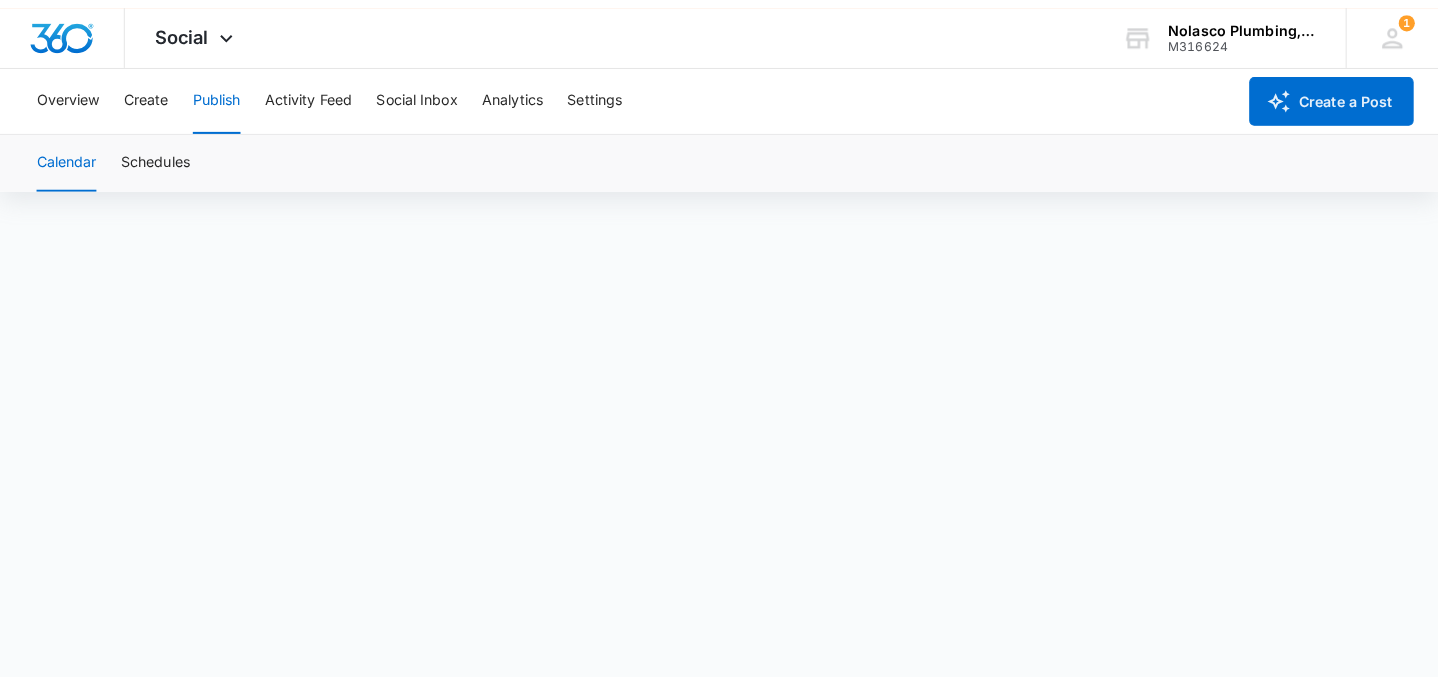 scroll, scrollTop: 0, scrollLeft: 0, axis: both 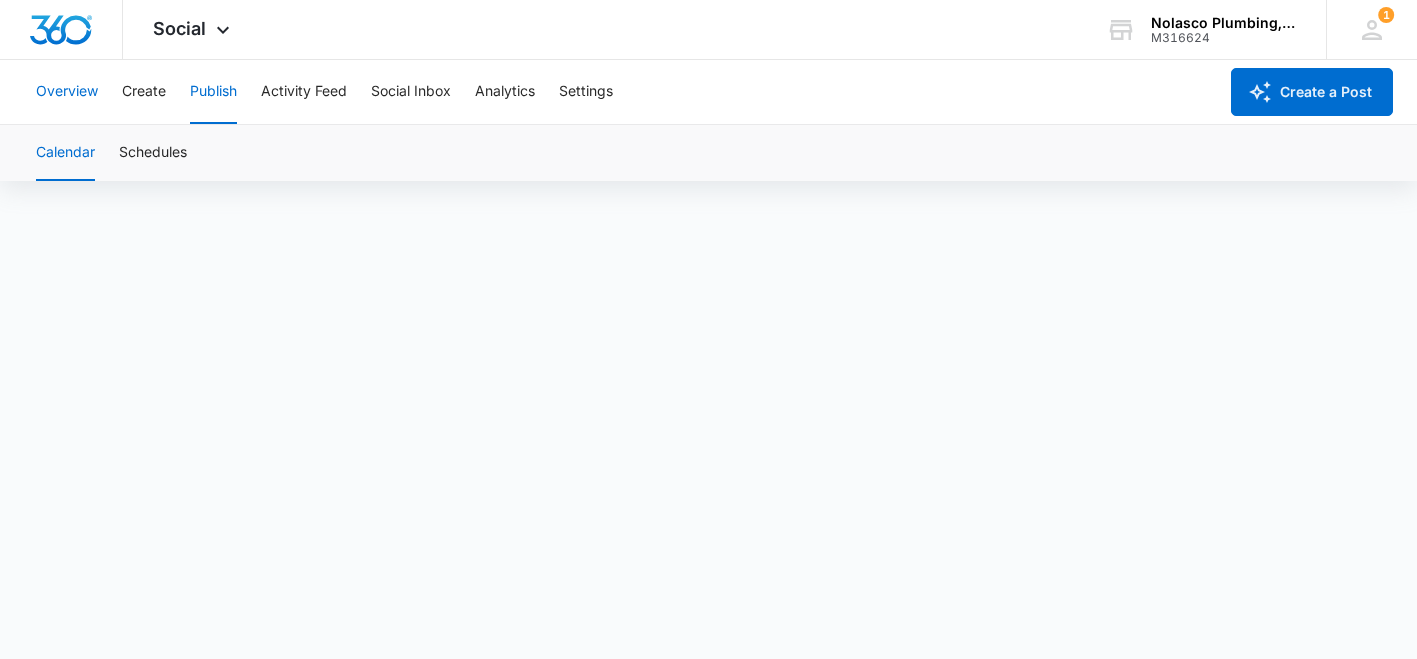 click on "Overview" at bounding box center [67, 92] 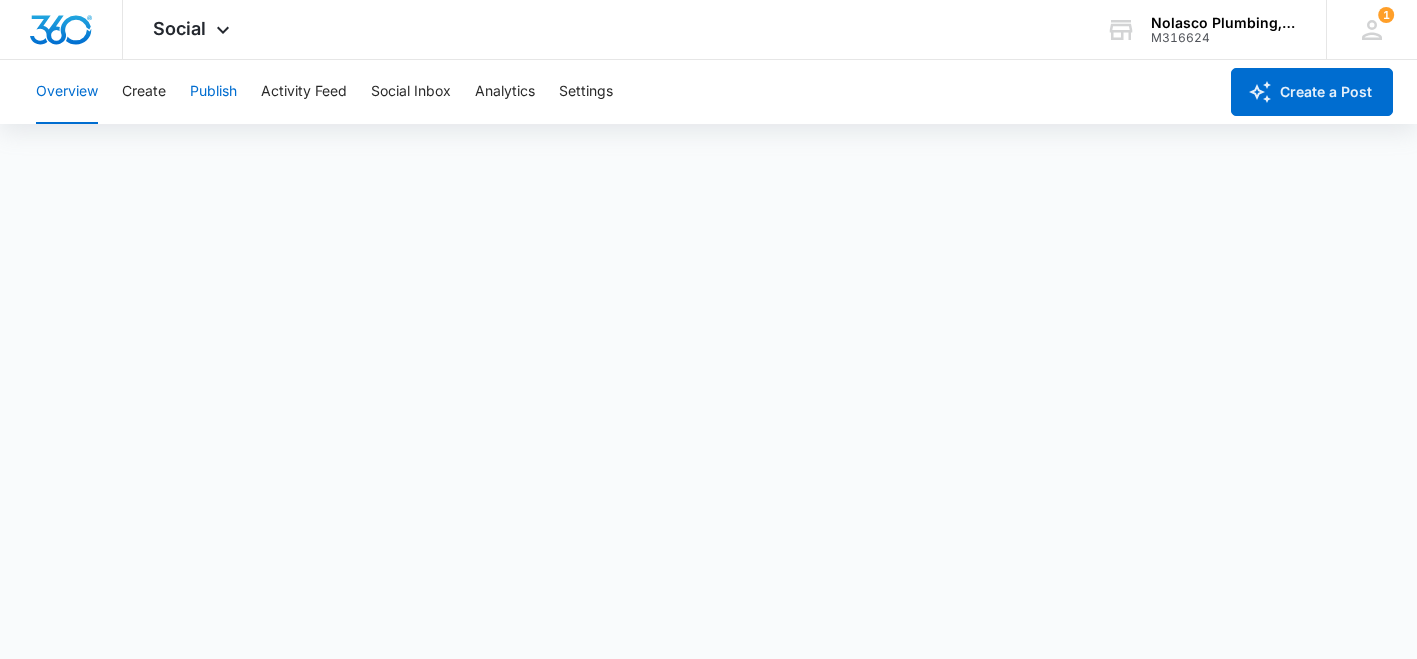 click on "Publish" at bounding box center (213, 92) 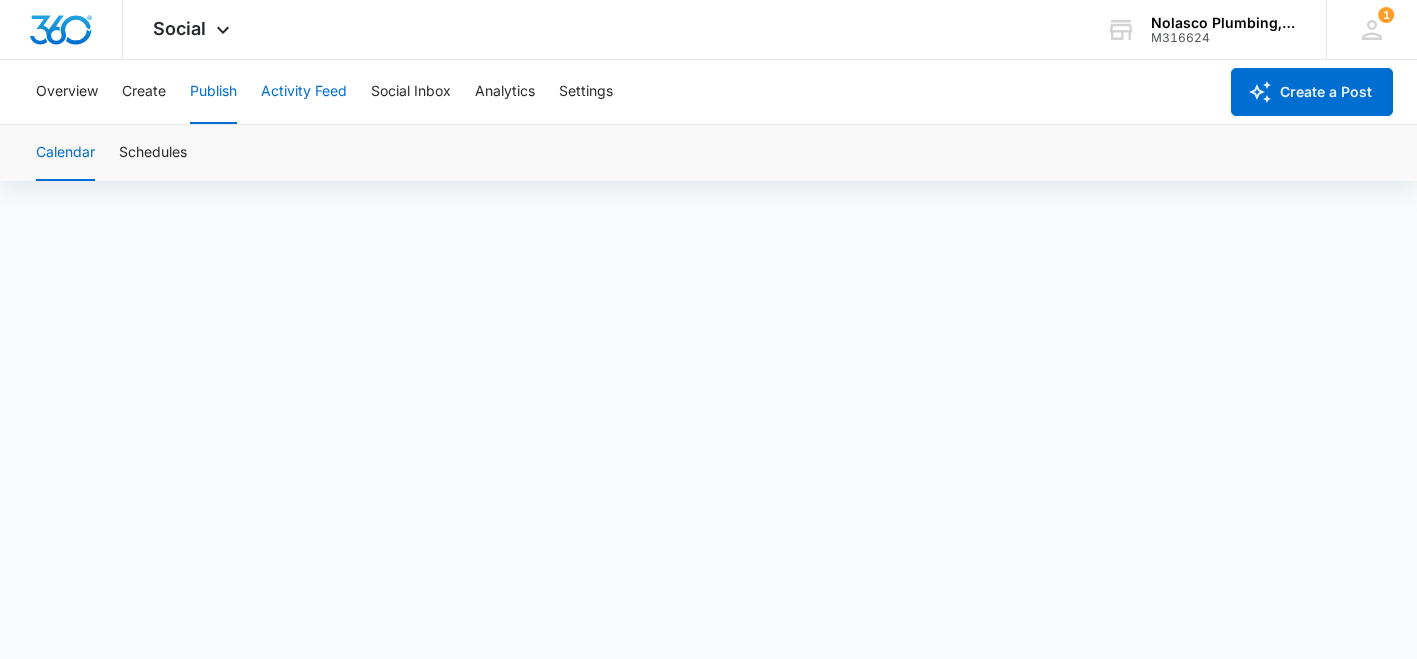 click on "Activity Feed" at bounding box center [304, 92] 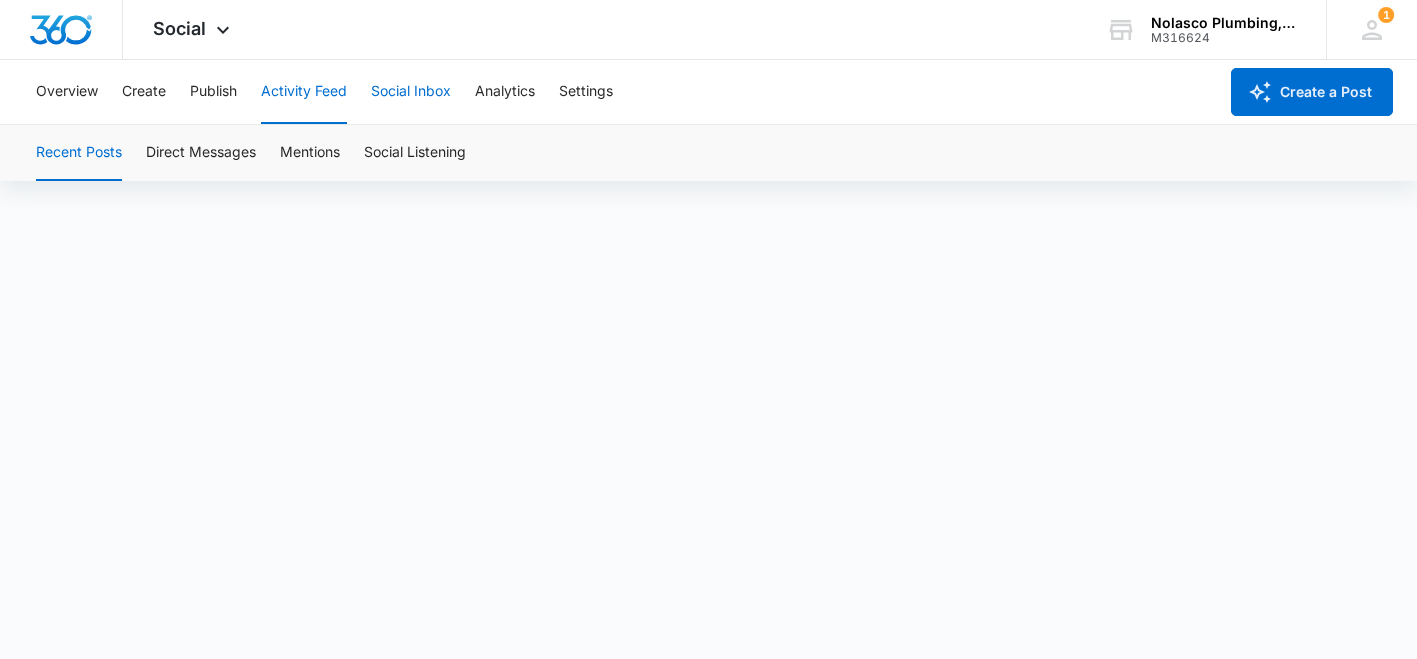 click on "Social Inbox" at bounding box center [411, 92] 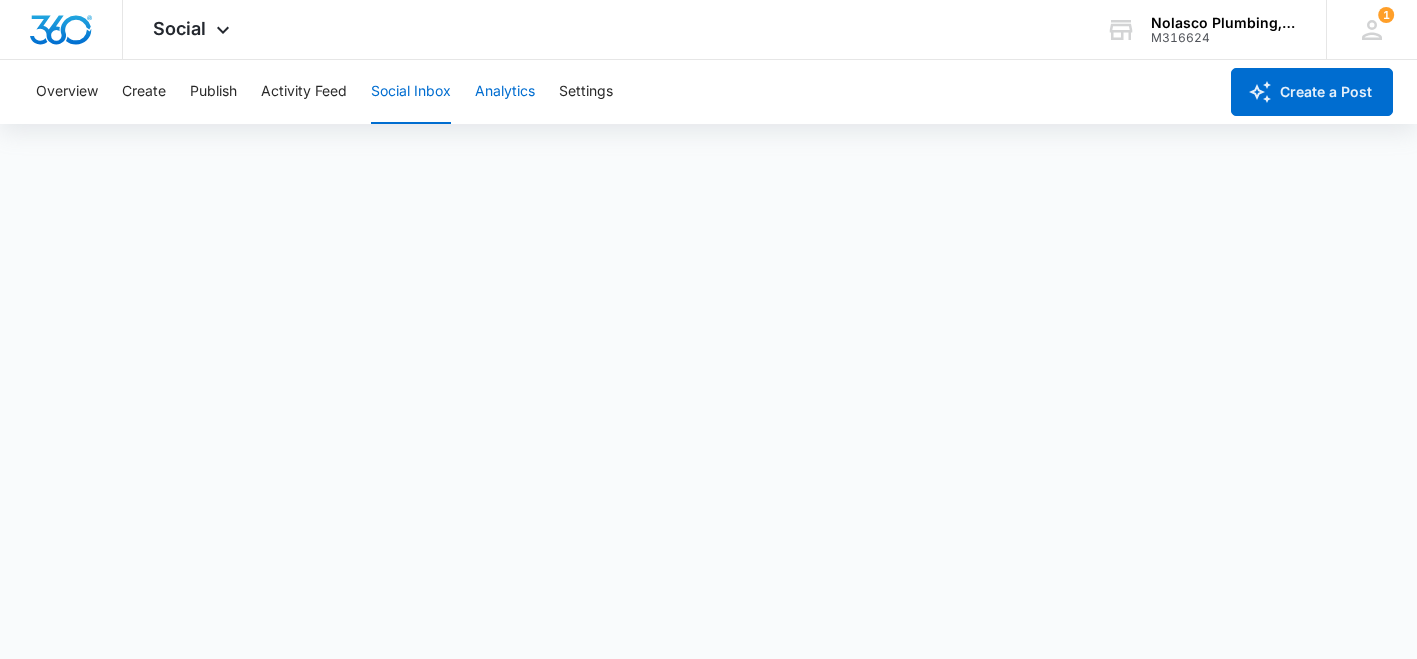 click on "Analytics" at bounding box center [505, 92] 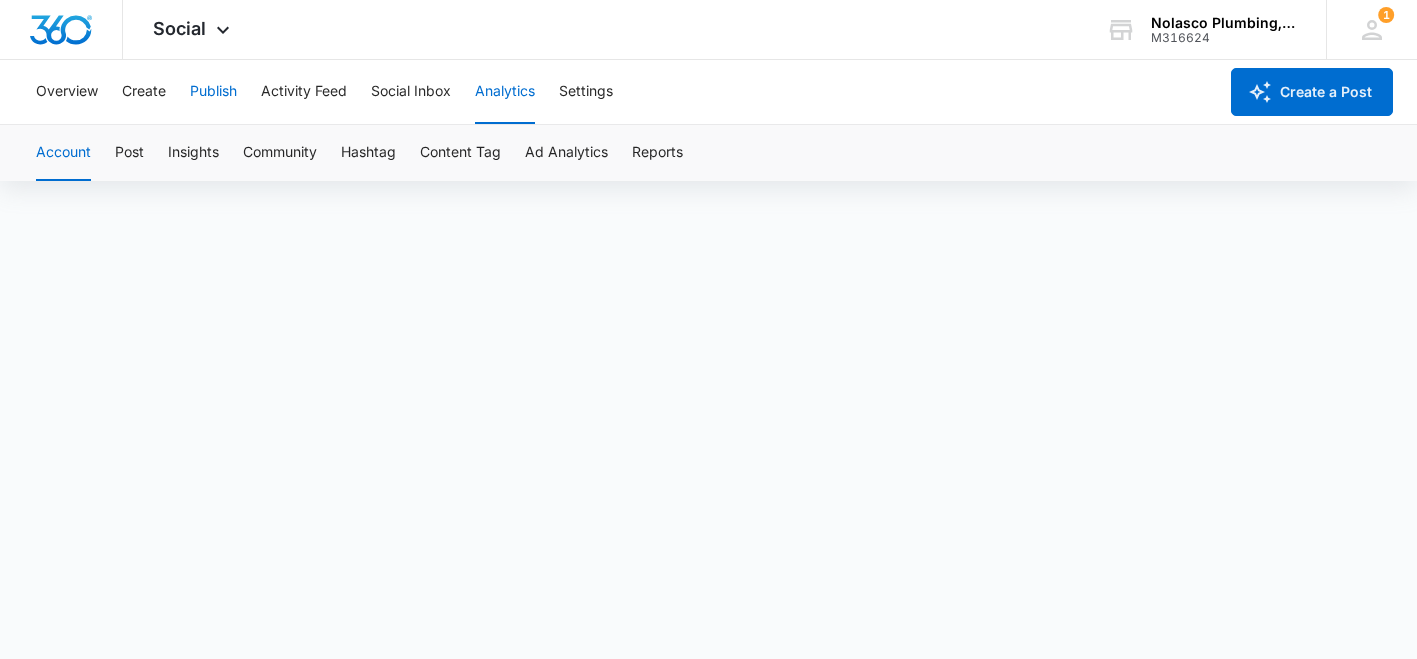 click on "Publish" at bounding box center (213, 92) 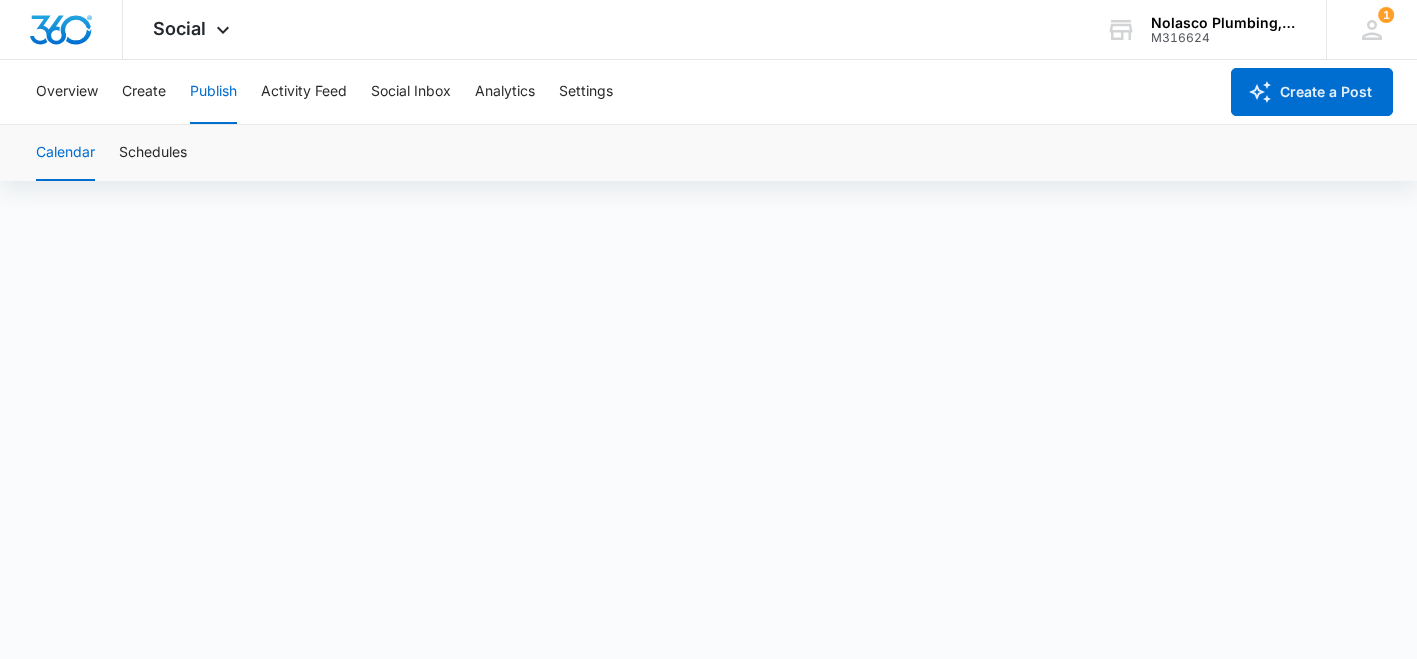 click on "Overview Create Publish Activity Feed Social Inbox Analytics Settings" at bounding box center (620, 92) 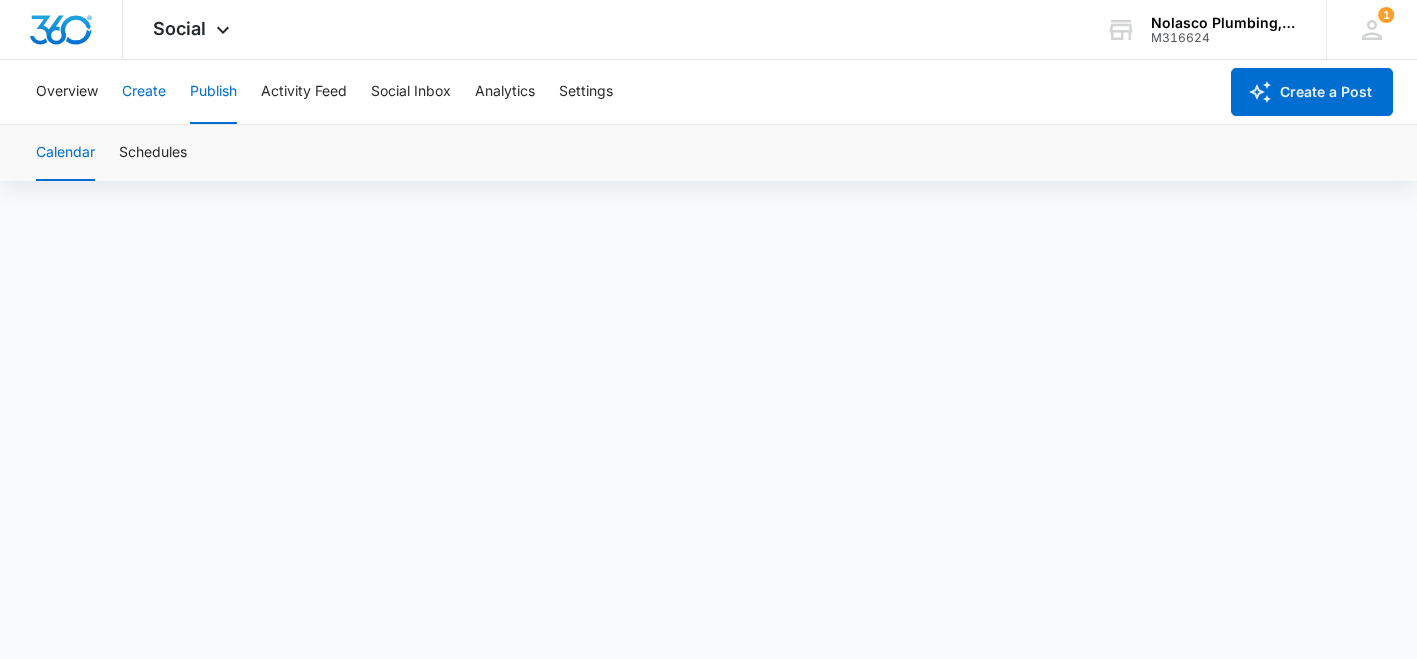 click on "Create" at bounding box center (144, 92) 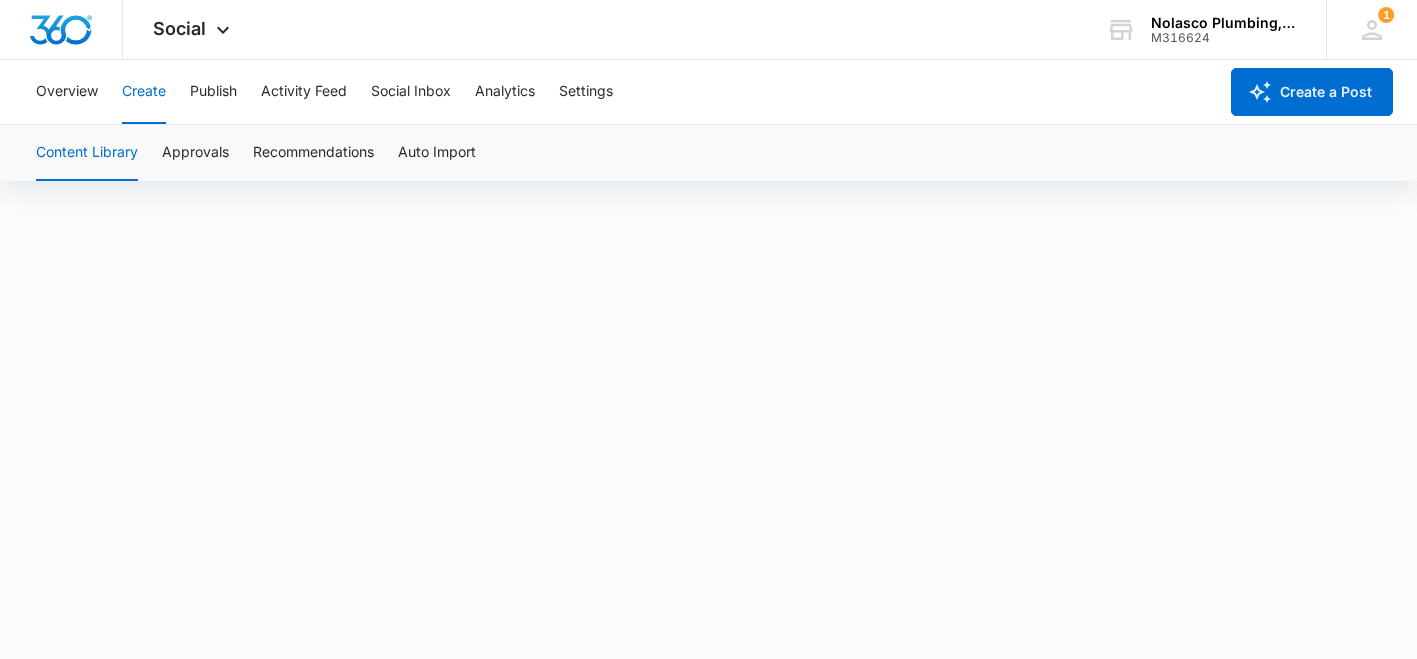 click on "Content Library" at bounding box center (87, 153) 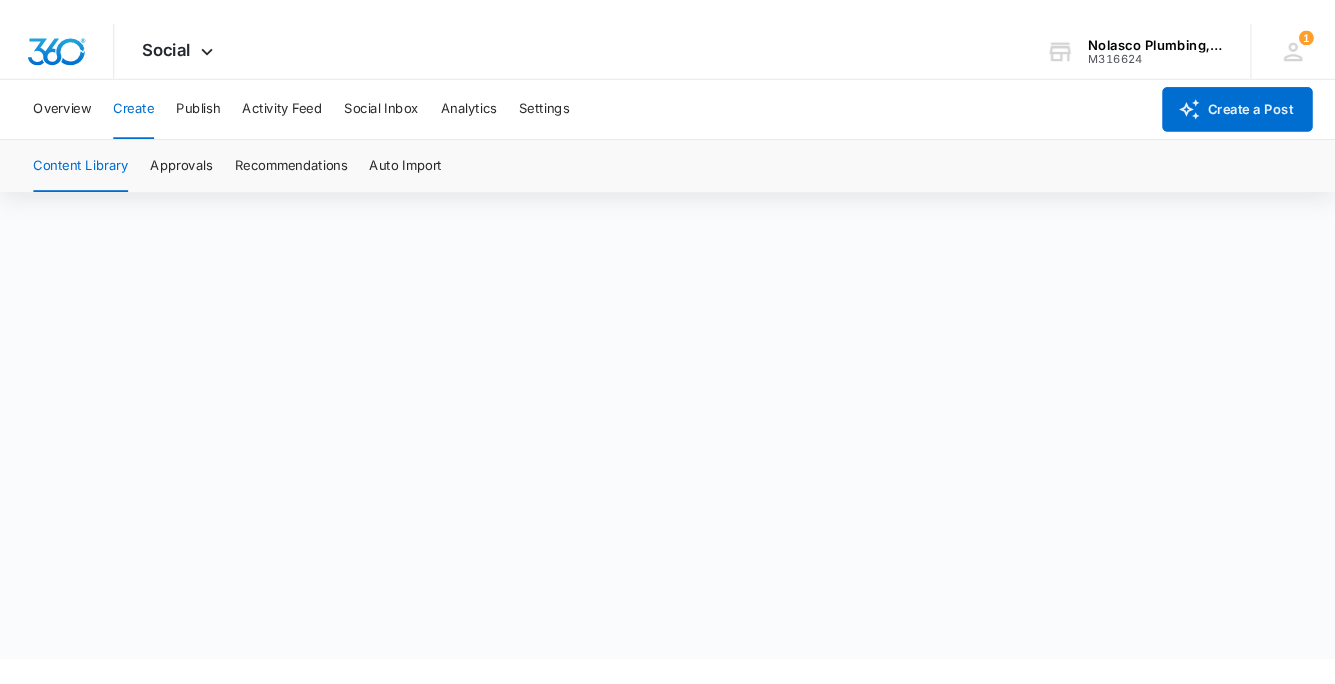 scroll, scrollTop: 14, scrollLeft: 0, axis: vertical 